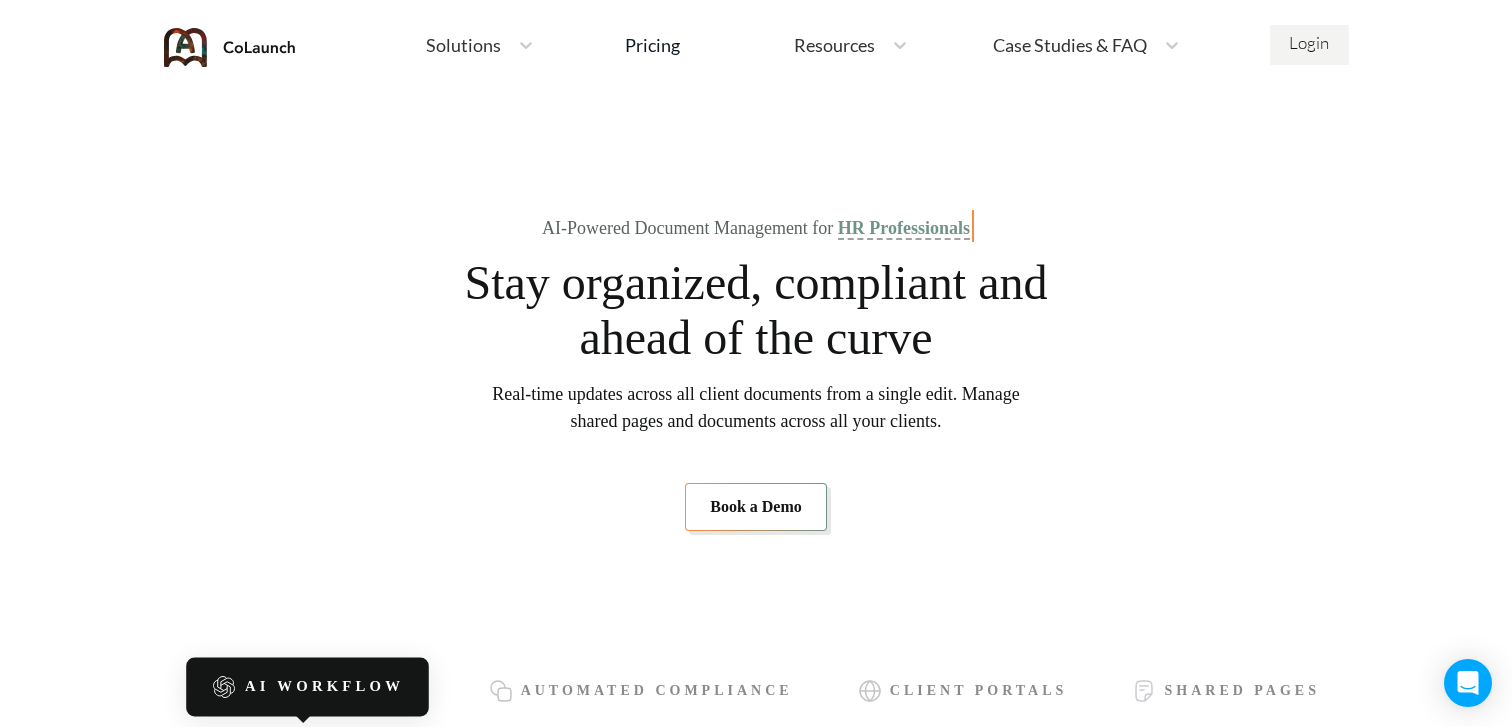 scroll, scrollTop: 0, scrollLeft: 0, axis: both 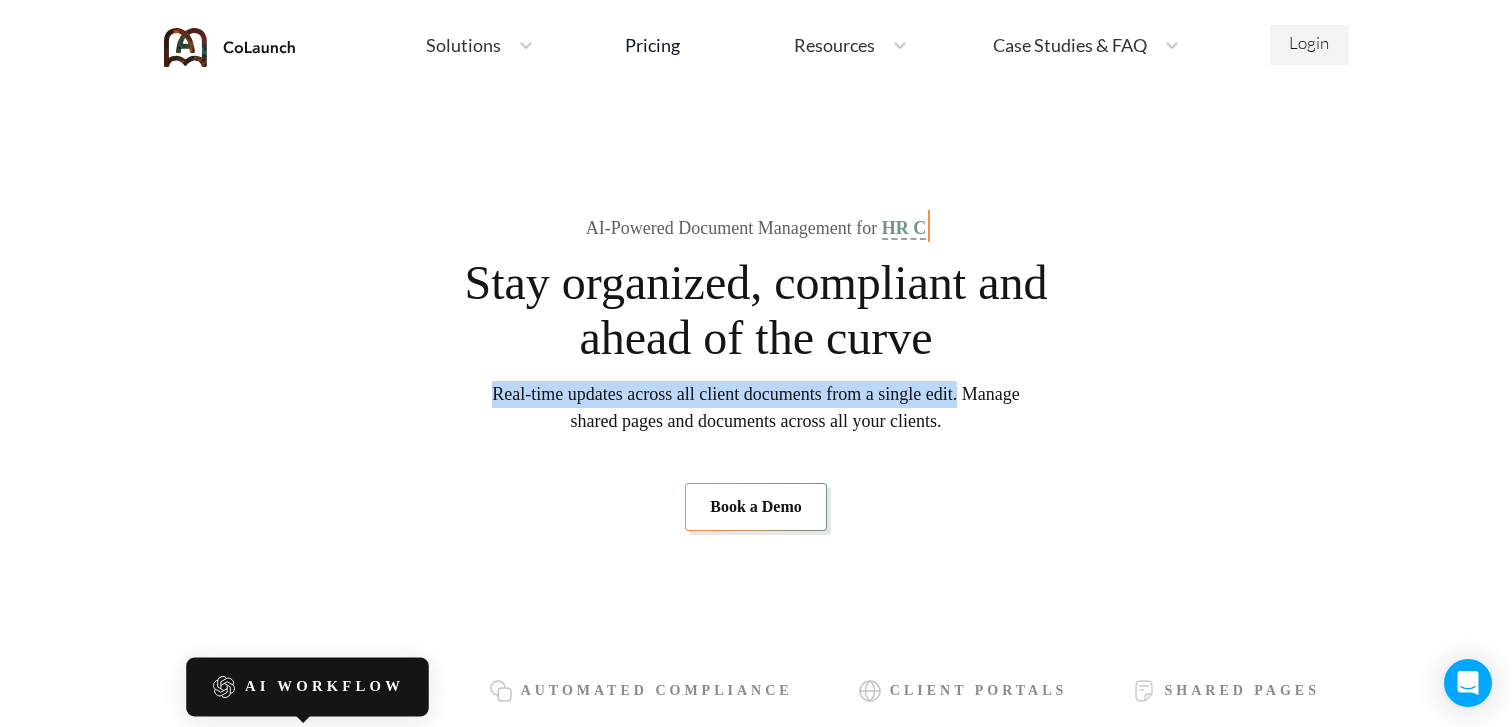drag, startPoint x: 498, startPoint y: 393, endPoint x: 1015, endPoint y: 403, distance: 517.0967 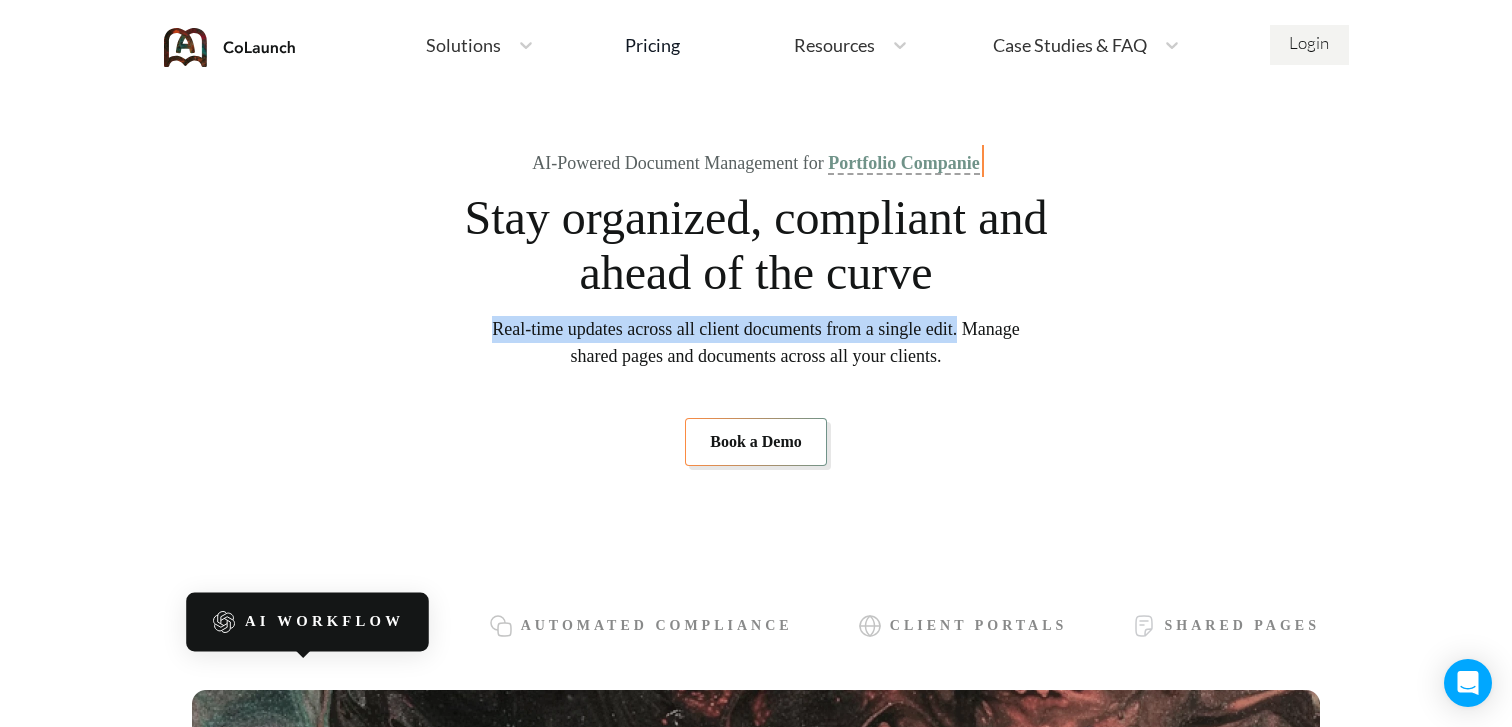 scroll, scrollTop: 57, scrollLeft: 0, axis: vertical 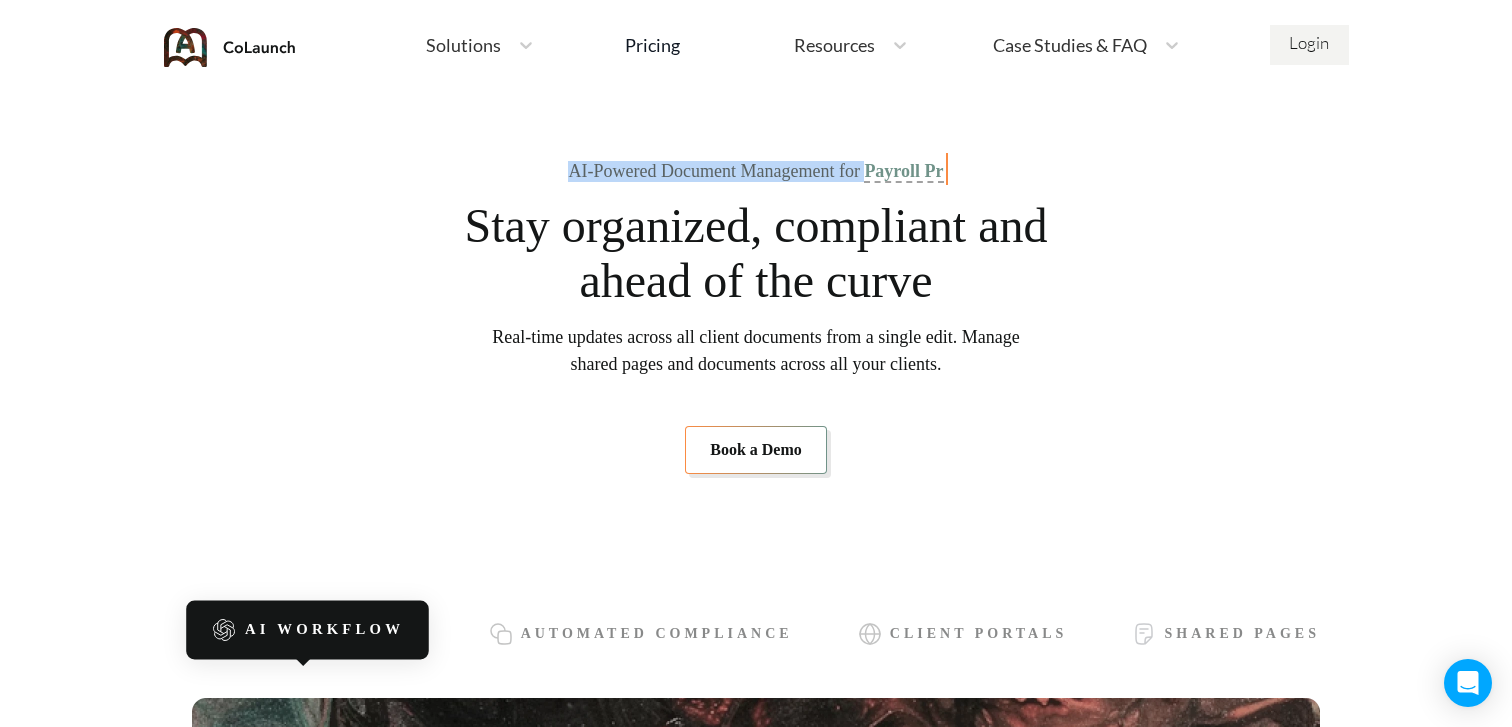 drag, startPoint x: 508, startPoint y: 172, endPoint x: 869, endPoint y: 165, distance: 361.06787 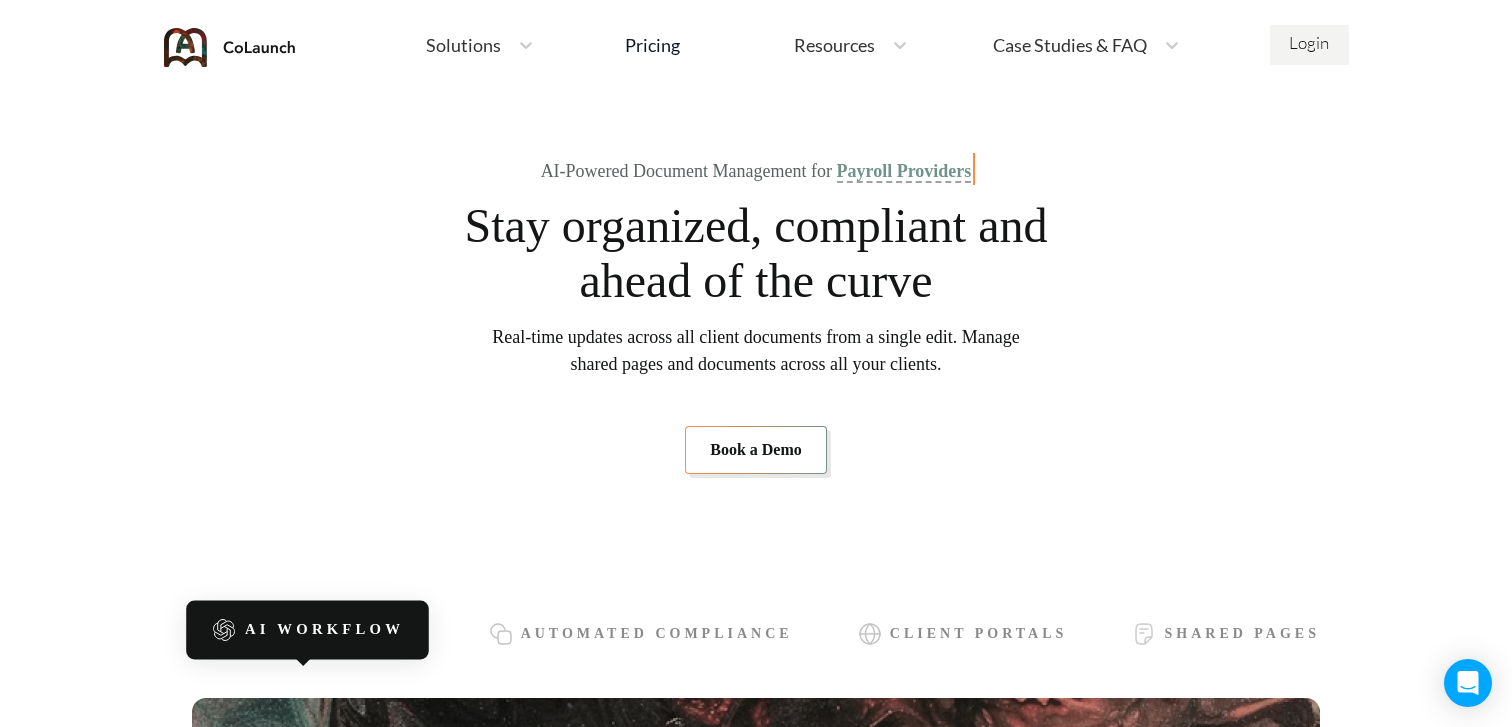 click on "Stay organized, compliant and ahead of the curve" at bounding box center (756, 253) 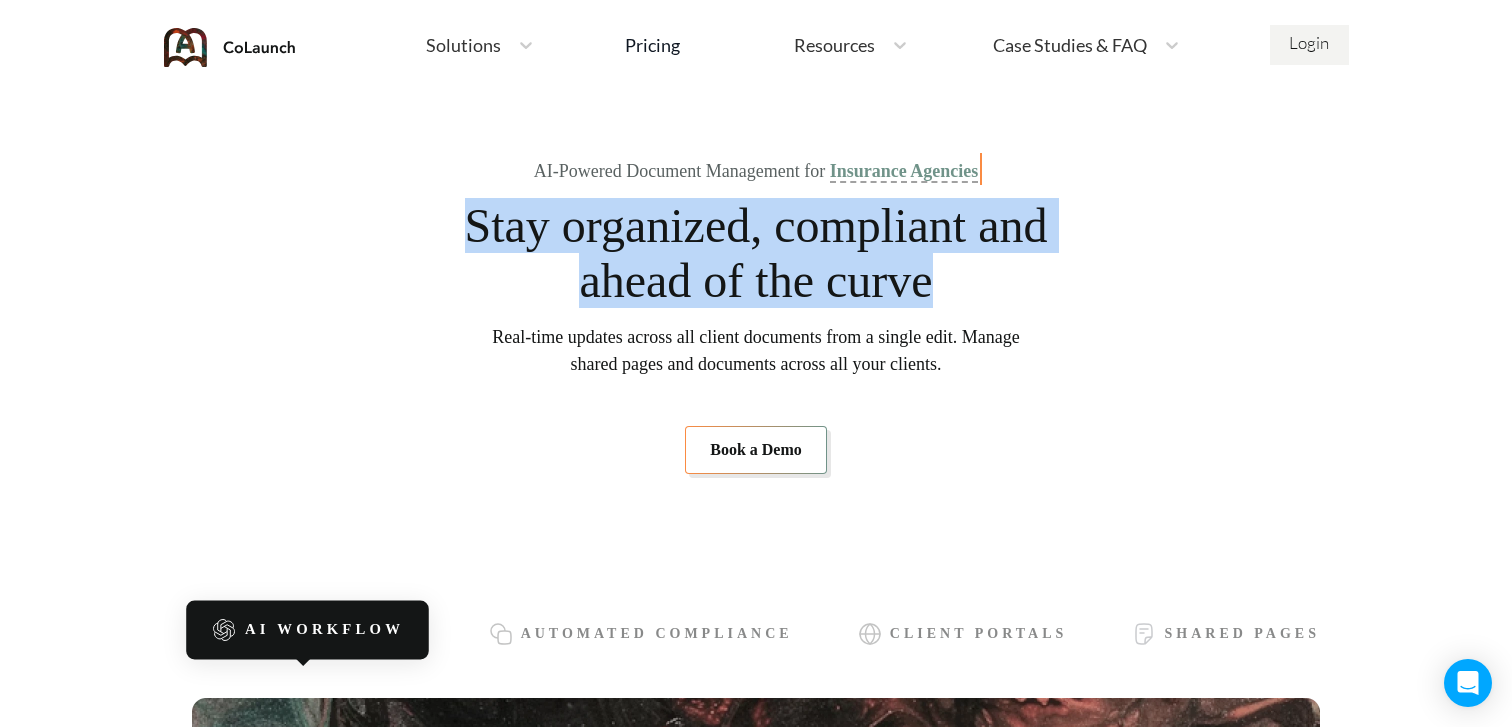 drag, startPoint x: 489, startPoint y: 224, endPoint x: 1012, endPoint y: 290, distance: 527.148 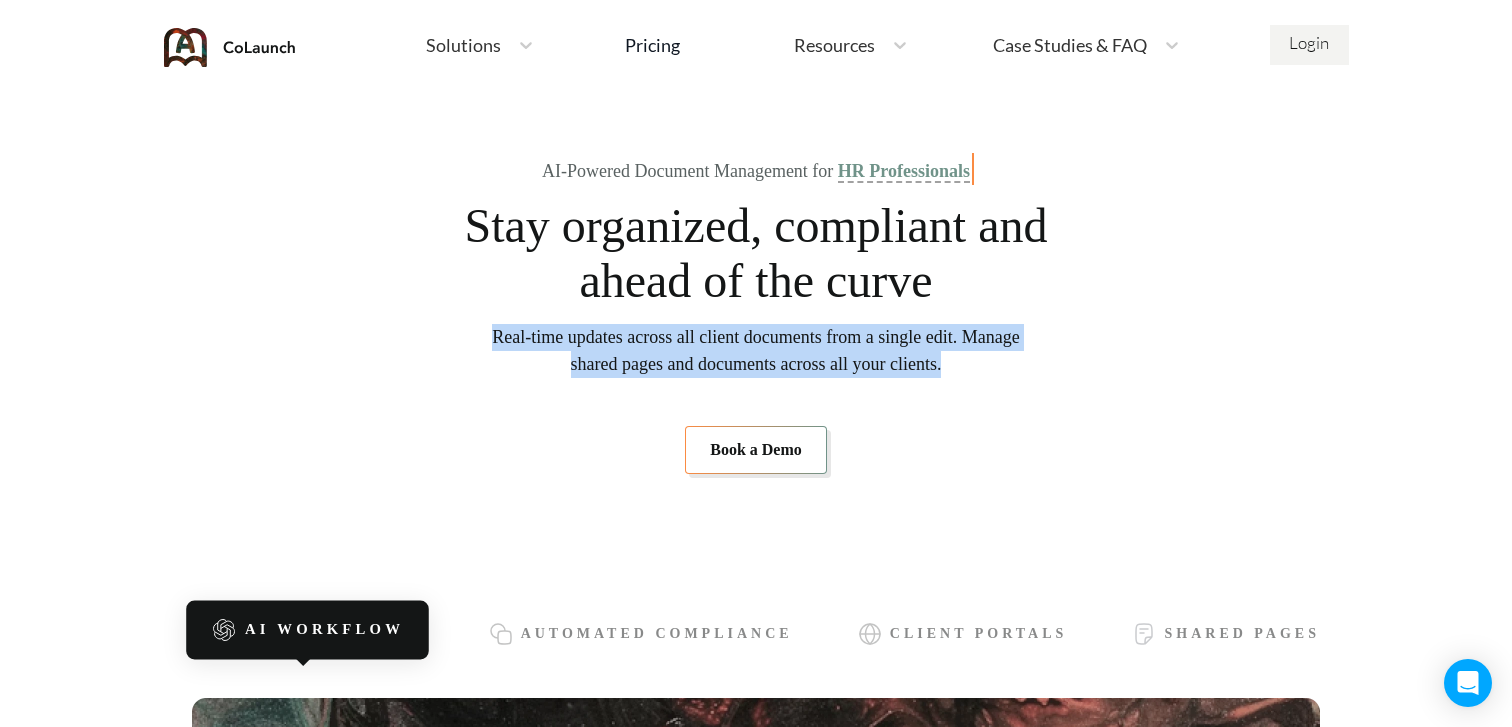 drag, startPoint x: 1019, startPoint y: 368, endPoint x: 449, endPoint y: 343, distance: 570.548 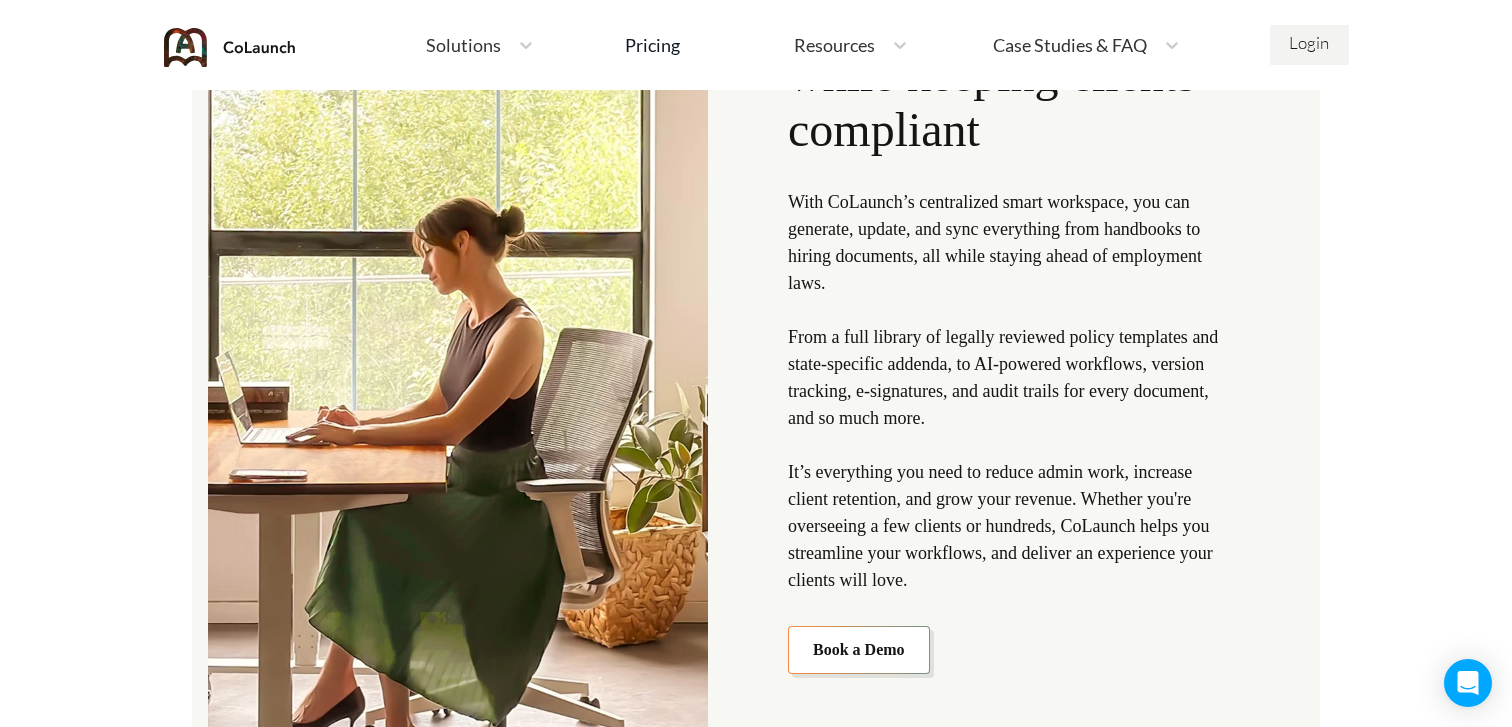 scroll, scrollTop: 2248, scrollLeft: 0, axis: vertical 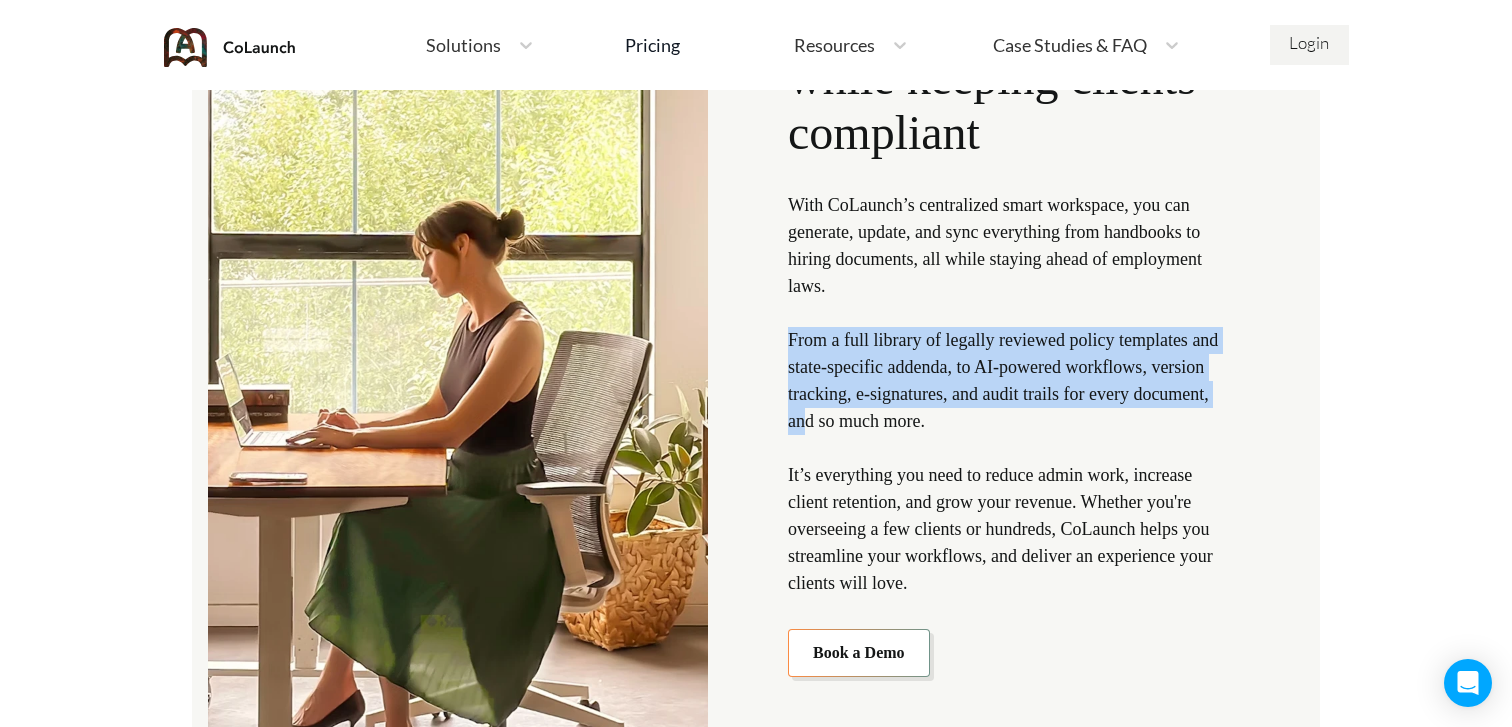 drag, startPoint x: 788, startPoint y: 343, endPoint x: 895, endPoint y: 415, distance: 128.969 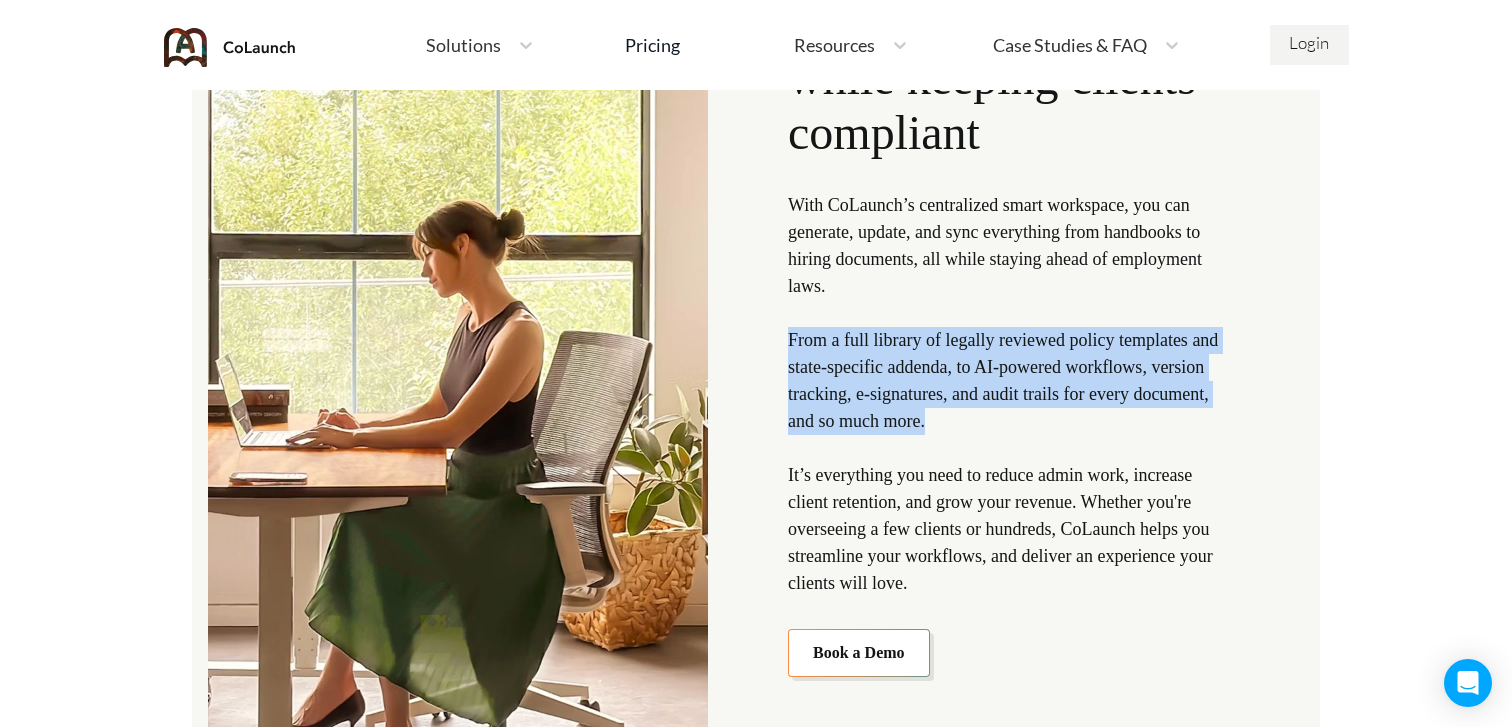 click on "With CoLaunch’s centralized smart workspace, you can generate, update, and sync everything from handbooks to hiring documents, all while staying ahead of employment laws. From a full library of legally reviewed policy templates and state-specific addenda, to AI-powered workflows, version tracking, e-signatures, and audit trails for every document, and so much more. It’s everything you need to reduce admin work, increase client retention, and grow your revenue. Whether you're overseeing a few clients or hundreds, CoLaunch helps you streamline your workflows, and deliver an experience your clients will love." at bounding box center (1010, 394) 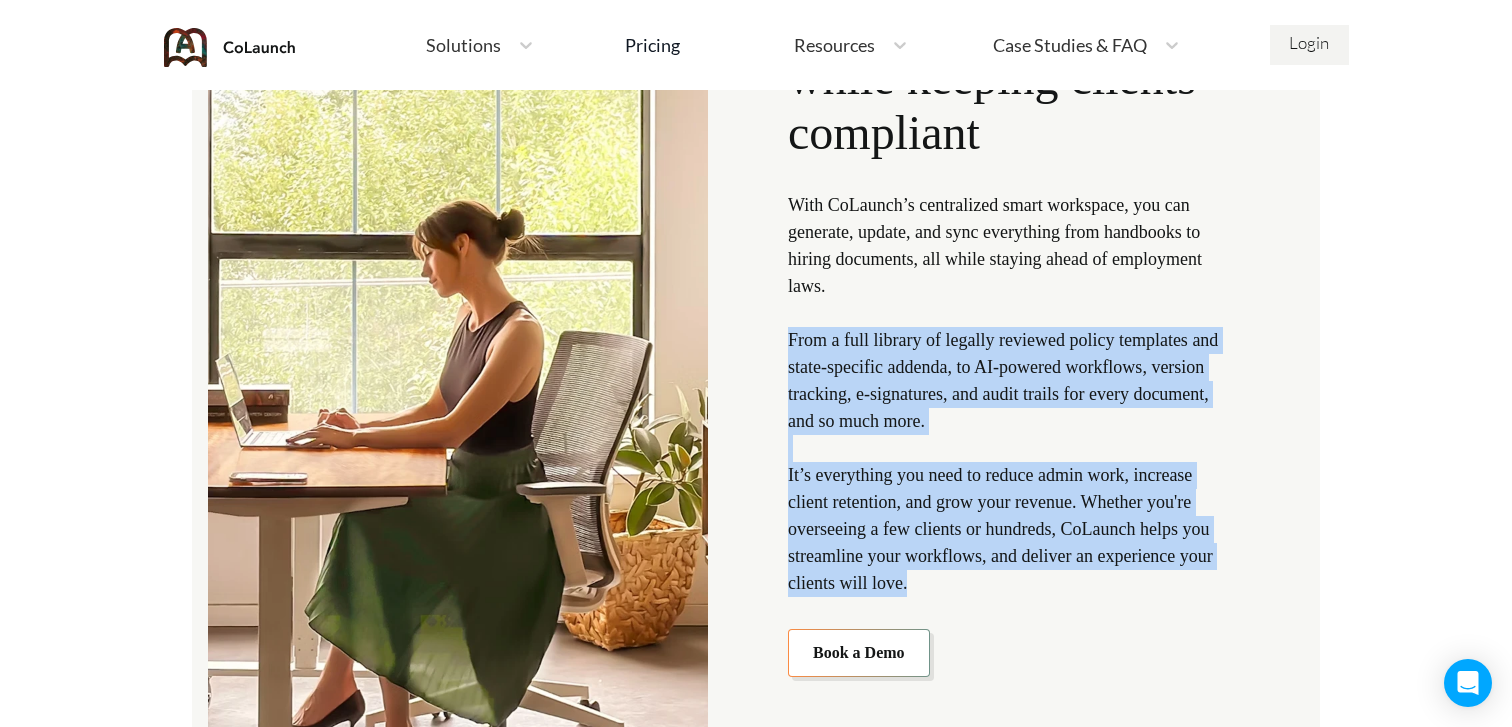 click on "With CoLaunch’s centralized smart workspace, you can generate, update, and sync everything from handbooks to hiring documents, all while staying ahead of employment laws. From a full library of legally reviewed policy templates and state-specific addenda, to AI-powered workflows, version tracking, e-signatures, and audit trails for every document, and so much more. It’s everything you need to reduce admin work, increase client retention, and grow your revenue. Whether you're overseeing a few clients or hundreds, CoLaunch helps you streamline your workflows, and deliver an experience your clients will love." at bounding box center [1010, 394] 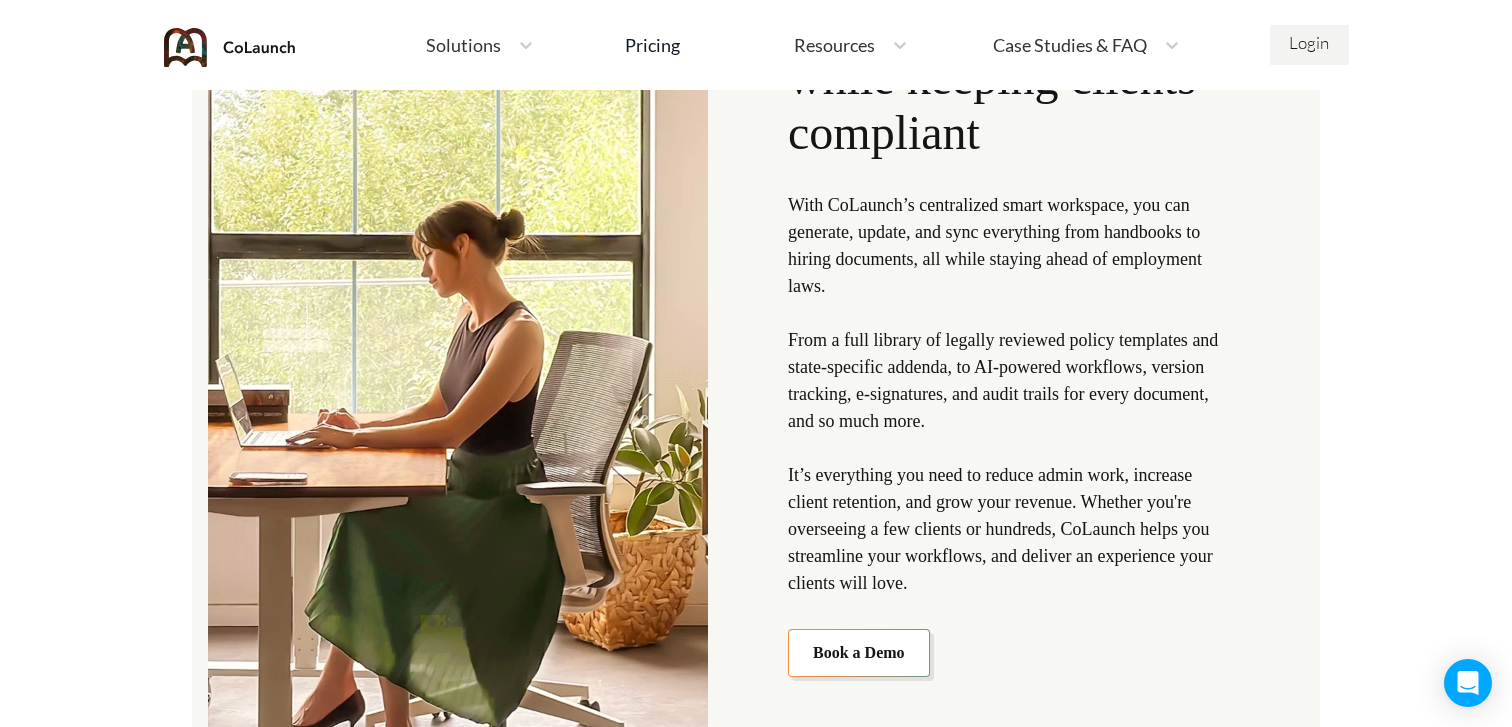 click on "With CoLaunch’s centralized smart workspace, you can generate, update, and sync everything from handbooks to hiring documents, all while staying ahead of employment laws. From a full library of legally reviewed policy templates and state-specific addenda, to AI-powered workflows, version tracking, e-signatures, and audit trails for every document, and so much more. It’s everything you need to reduce admin work, increase client retention, and grow your revenue. Whether you're overseeing a few clients or hundreds, CoLaunch helps you streamline your workflows, and deliver an experience your clients will love." at bounding box center (1010, 394) 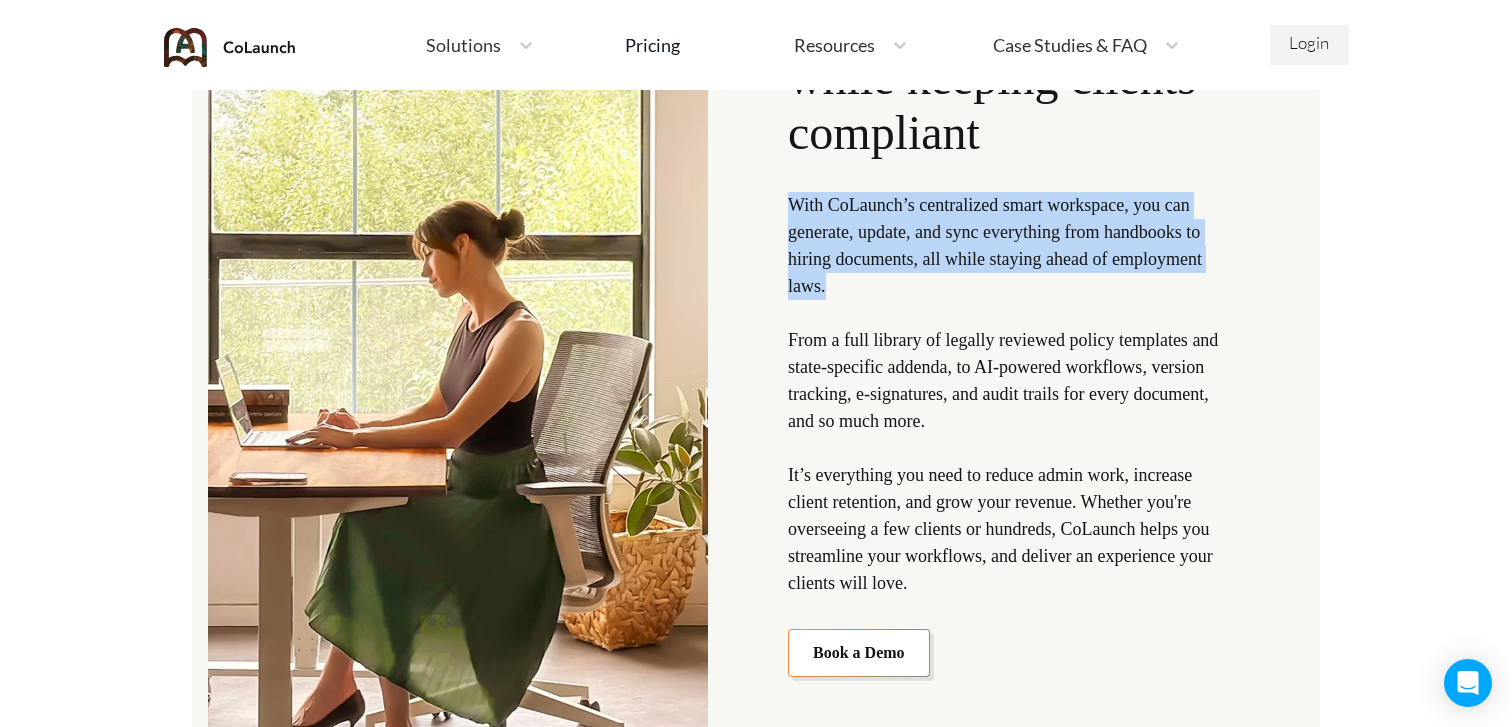 drag, startPoint x: 787, startPoint y: 204, endPoint x: 999, endPoint y: 281, distance: 225.55043 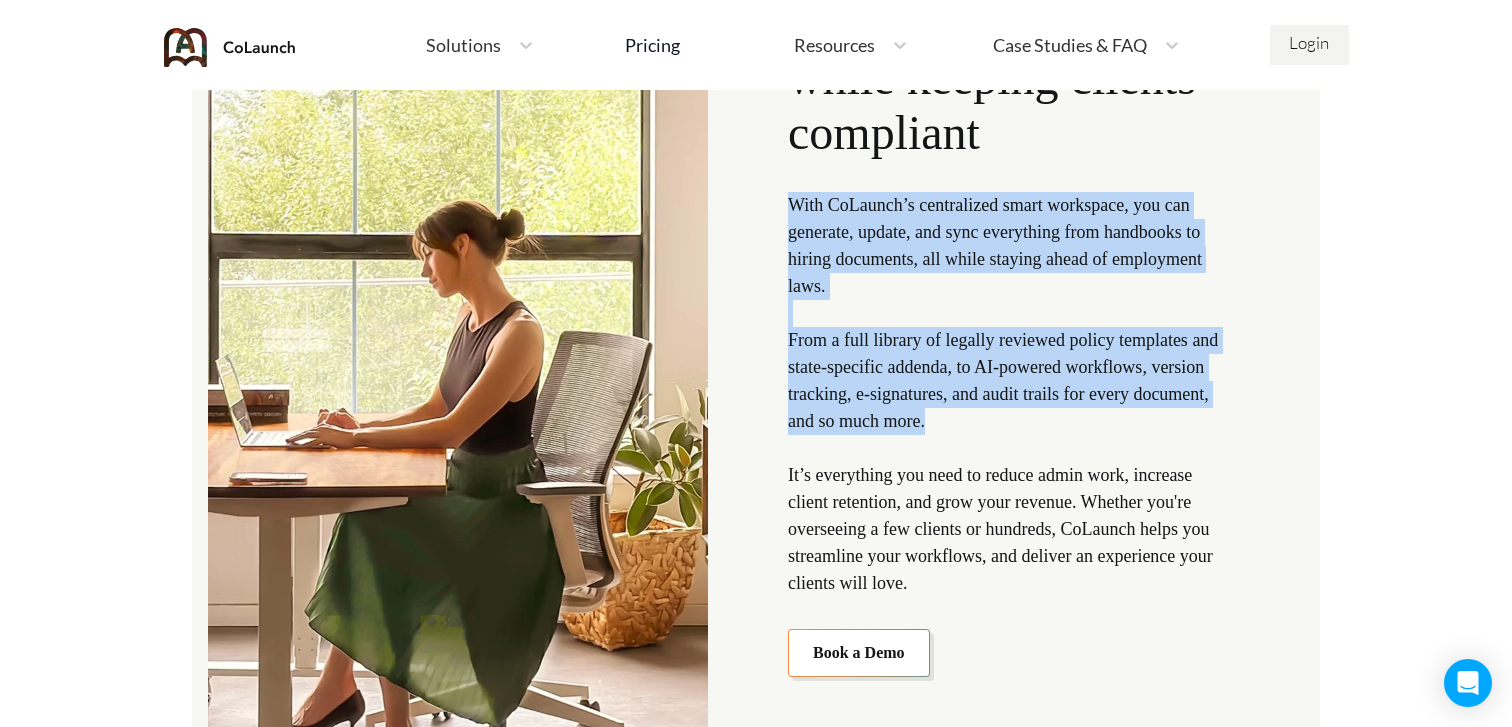 click on "With CoLaunch’s centralized smart workspace, you can generate, update, and sync everything from handbooks to hiring documents, all while staying ahead of employment laws. From a full library of legally reviewed policy templates and state-specific addenda, to AI-powered workflows, version tracking, e-signatures, and audit trails for every document, and so much more. It’s everything you need to reduce admin work, increase client retention, and grow your revenue. Whether you're overseeing a few clients or hundreds, CoLaunch helps you streamline your workflows, and deliver an experience your clients will love." at bounding box center [1010, 394] 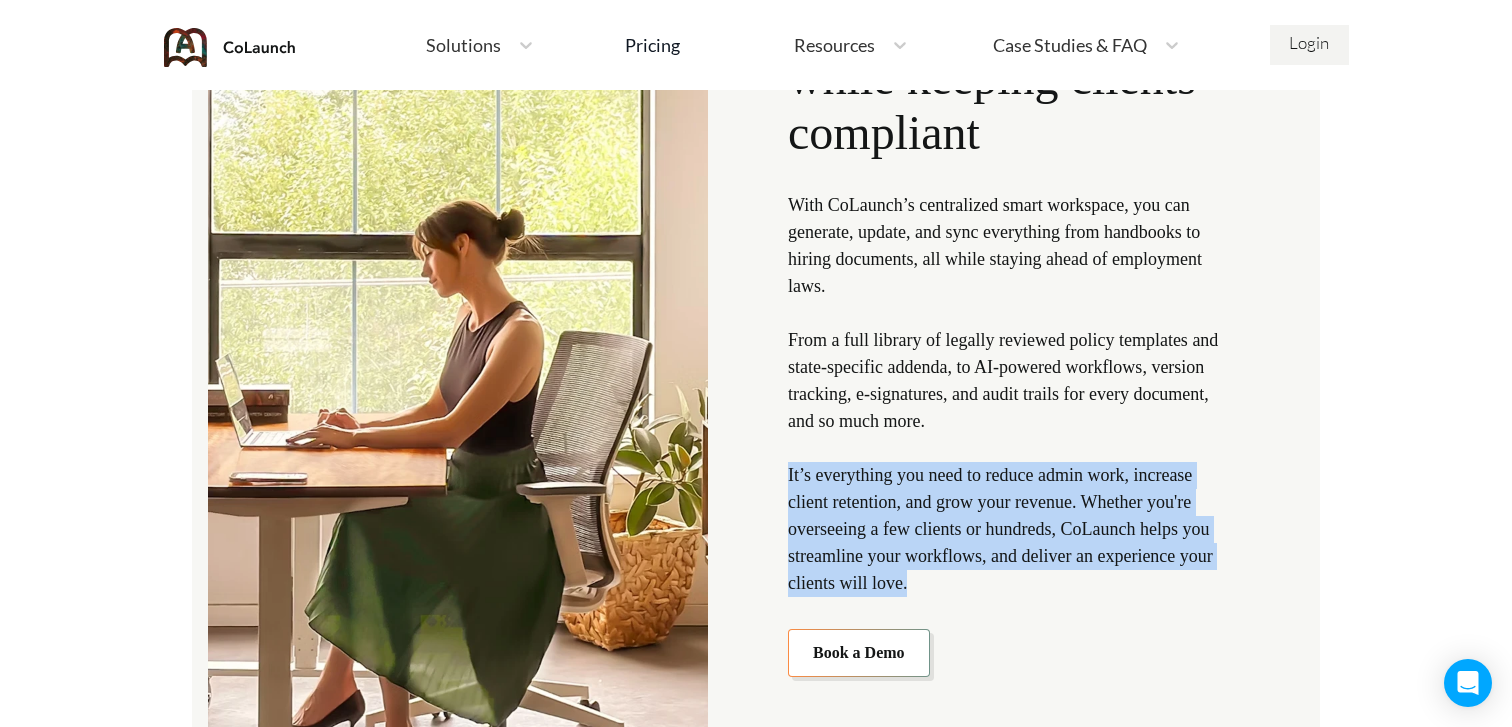 drag, startPoint x: 1047, startPoint y: 589, endPoint x: 755, endPoint y: 465, distance: 317.23807 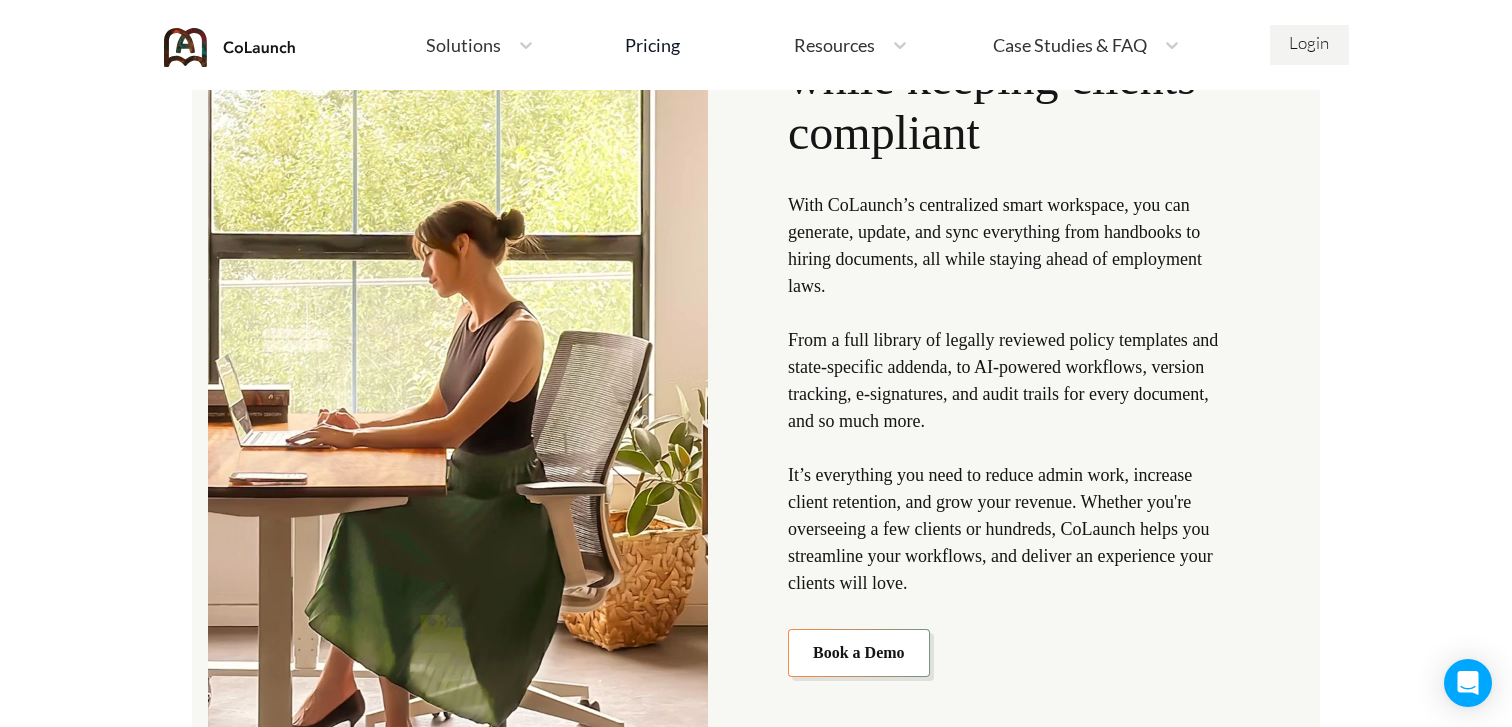 click on "With CoLaunch’s centralized smart workspace, you can generate, update, and sync everything from handbooks to hiring documents, all while staying ahead of employment laws. From a full library of legally reviewed policy templates and state-specific addenda, to AI-powered workflows, version tracking, e-signatures, and audit trails for every document, and so much more. It’s everything you need to reduce admin work, increase client retention, and grow your revenue. Whether you're overseeing a few clients or hundreds, CoLaunch helps you streamline your workflows, and deliver an experience your clients will love." at bounding box center [1010, 394] 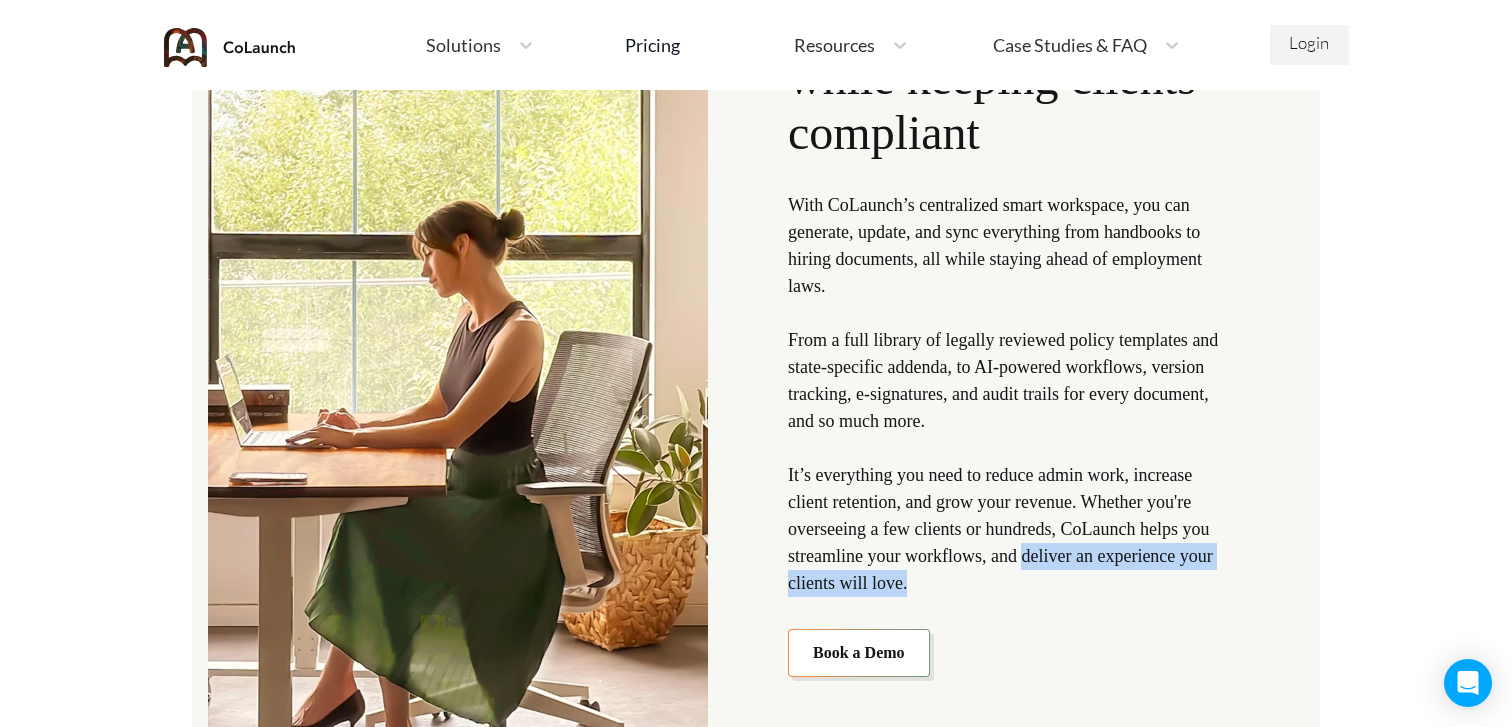 drag, startPoint x: 1085, startPoint y: 573, endPoint x: 1124, endPoint y: 549, distance: 45.79301 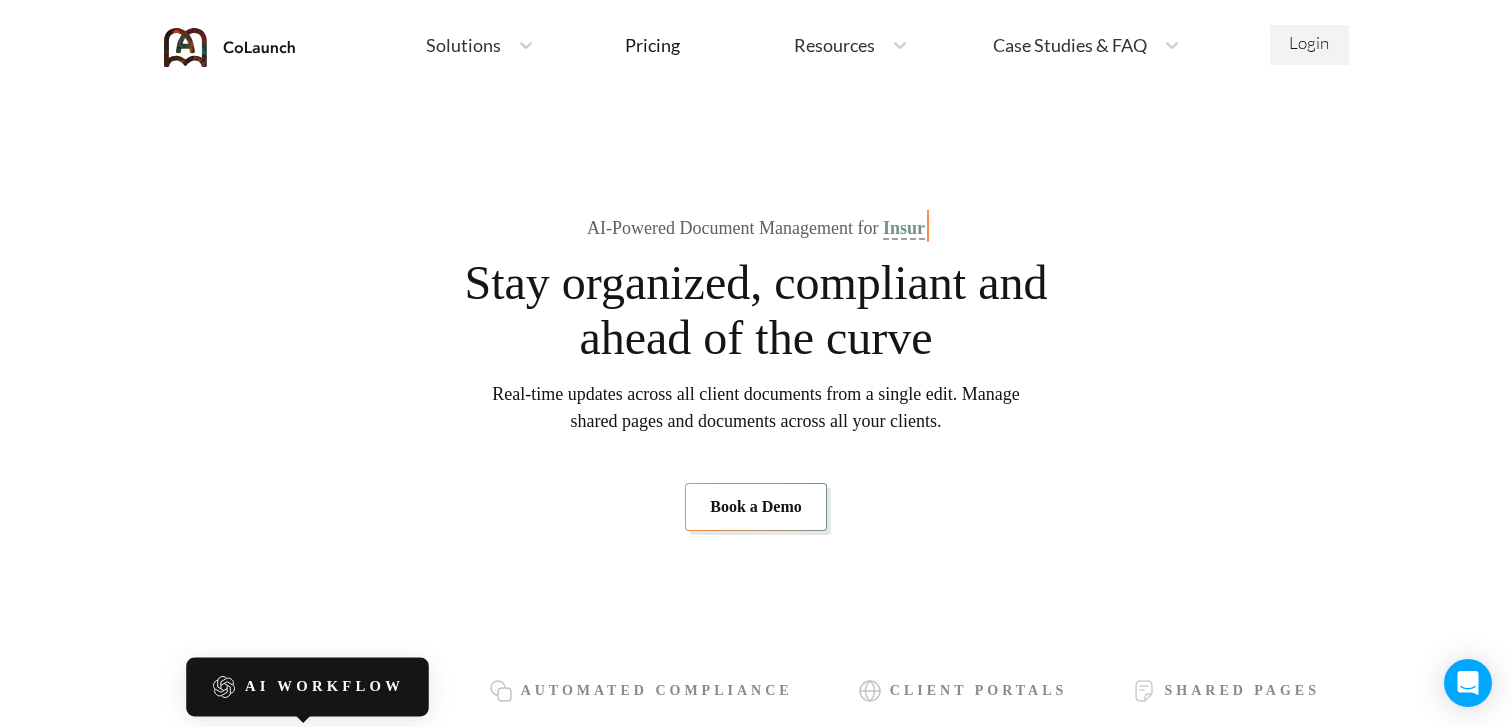 scroll, scrollTop: 5929, scrollLeft: 0, axis: vertical 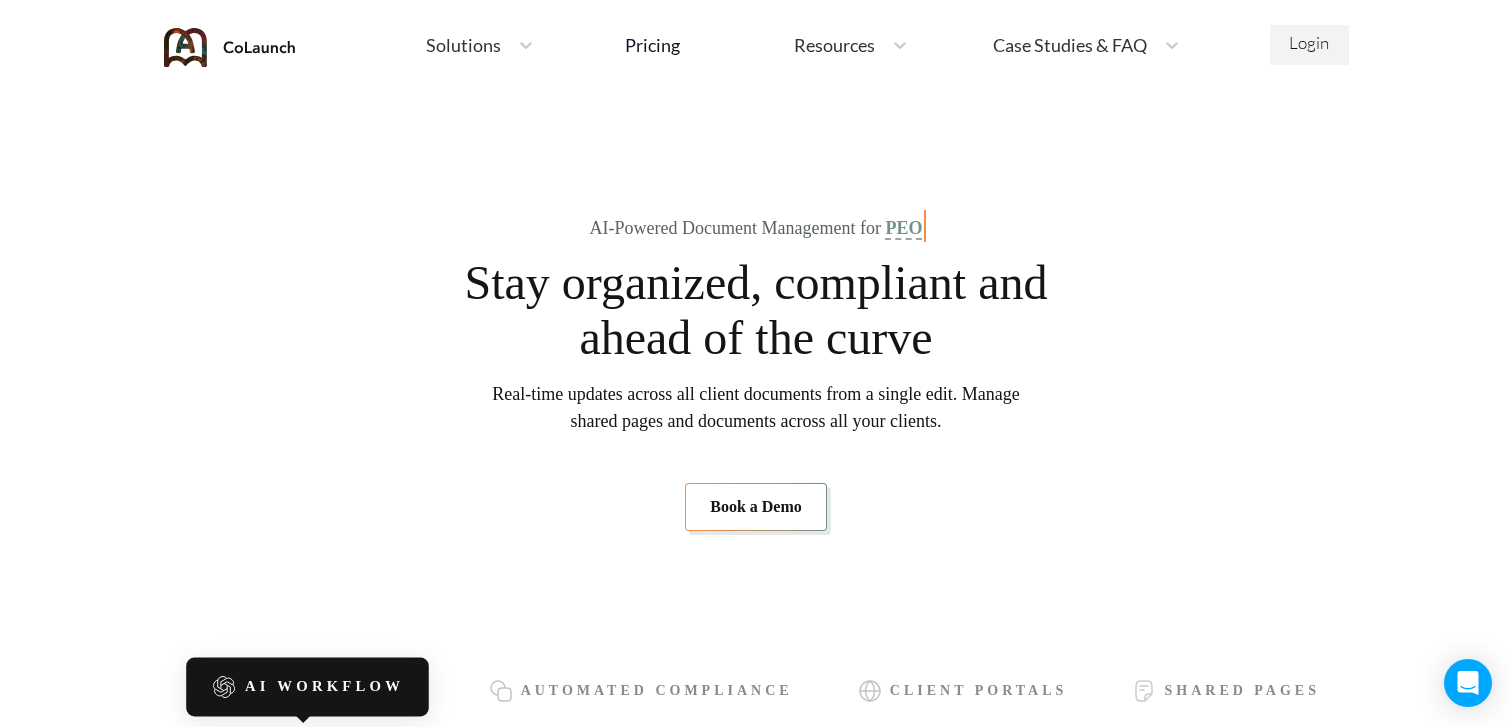 click on "AI-Powered Document Management for   PEO" at bounding box center [756, 228] 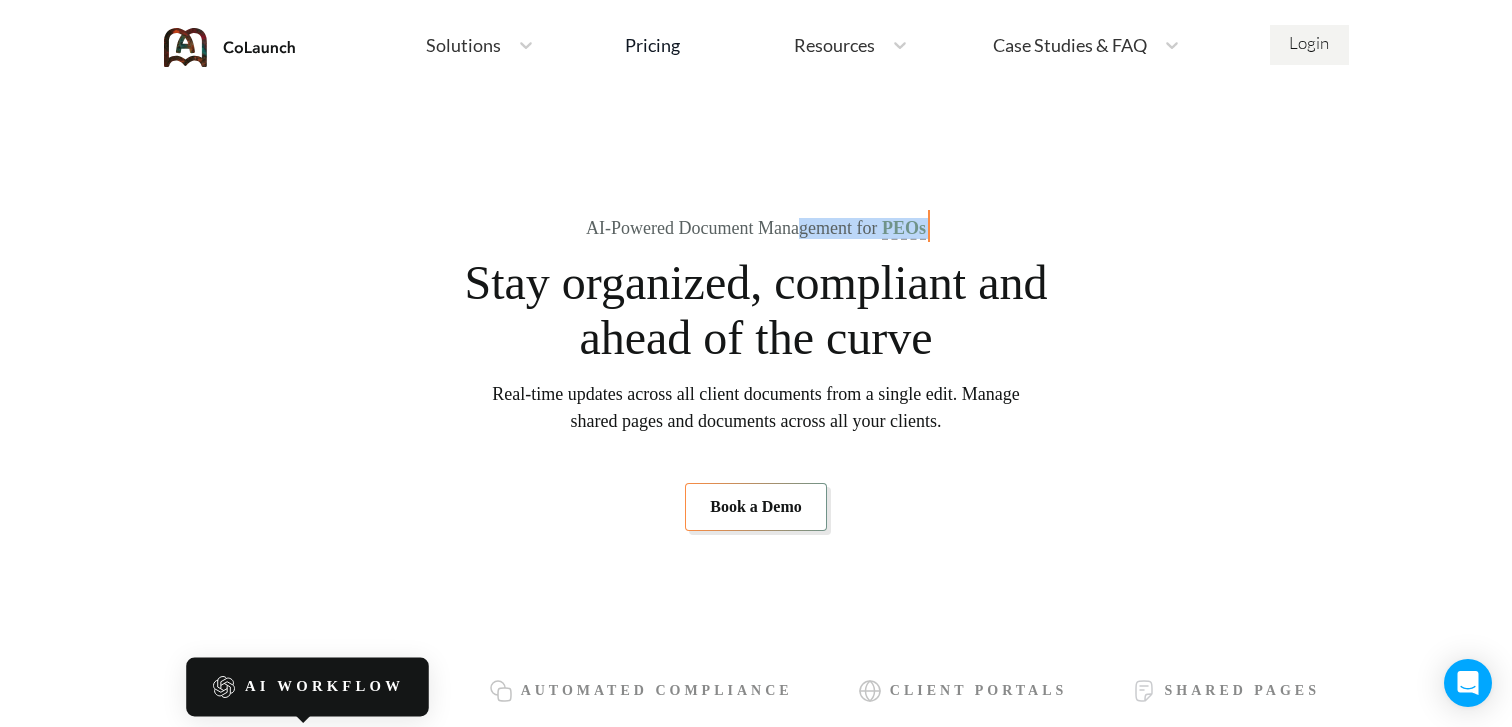 drag, startPoint x: 534, startPoint y: 222, endPoint x: 805, endPoint y: 221, distance: 271.00183 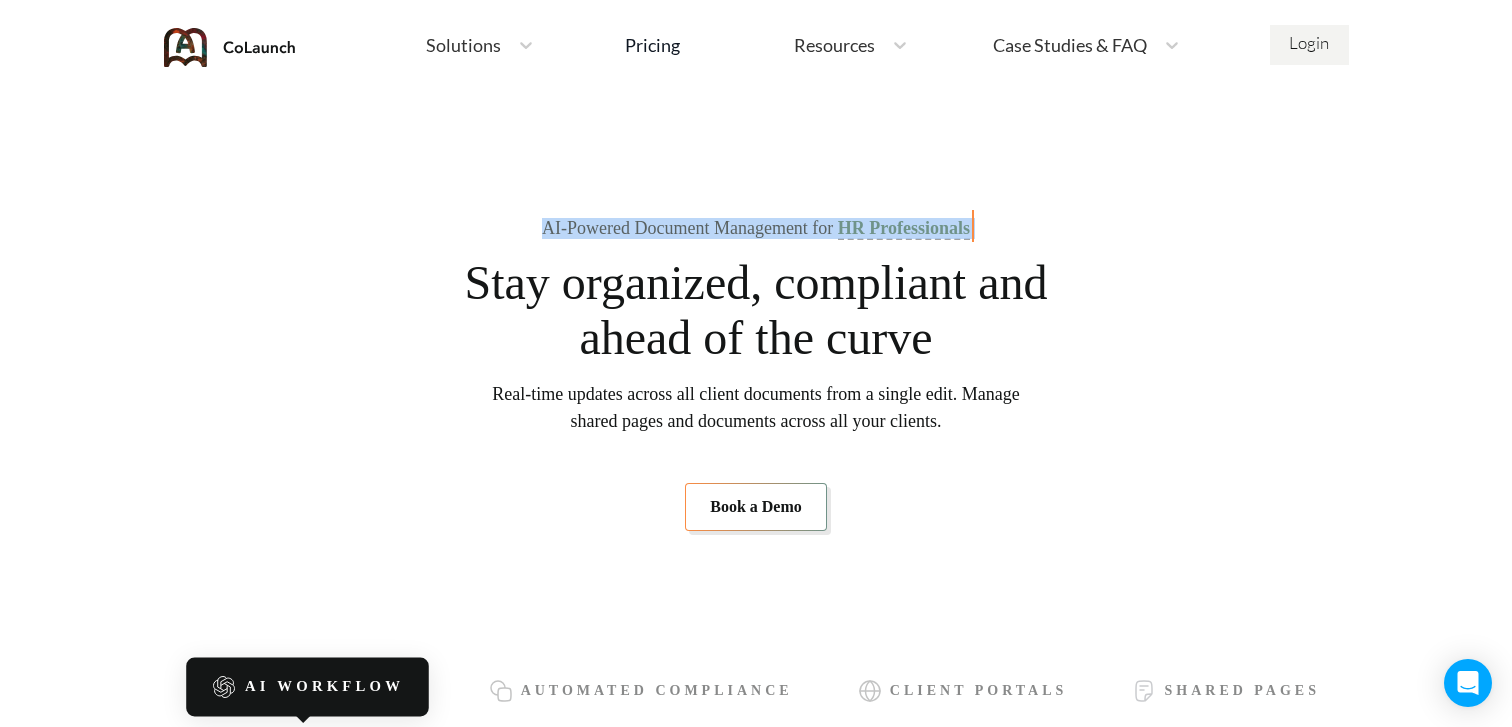 drag, startPoint x: 1062, startPoint y: 210, endPoint x: 512, endPoint y: 212, distance: 550.00366 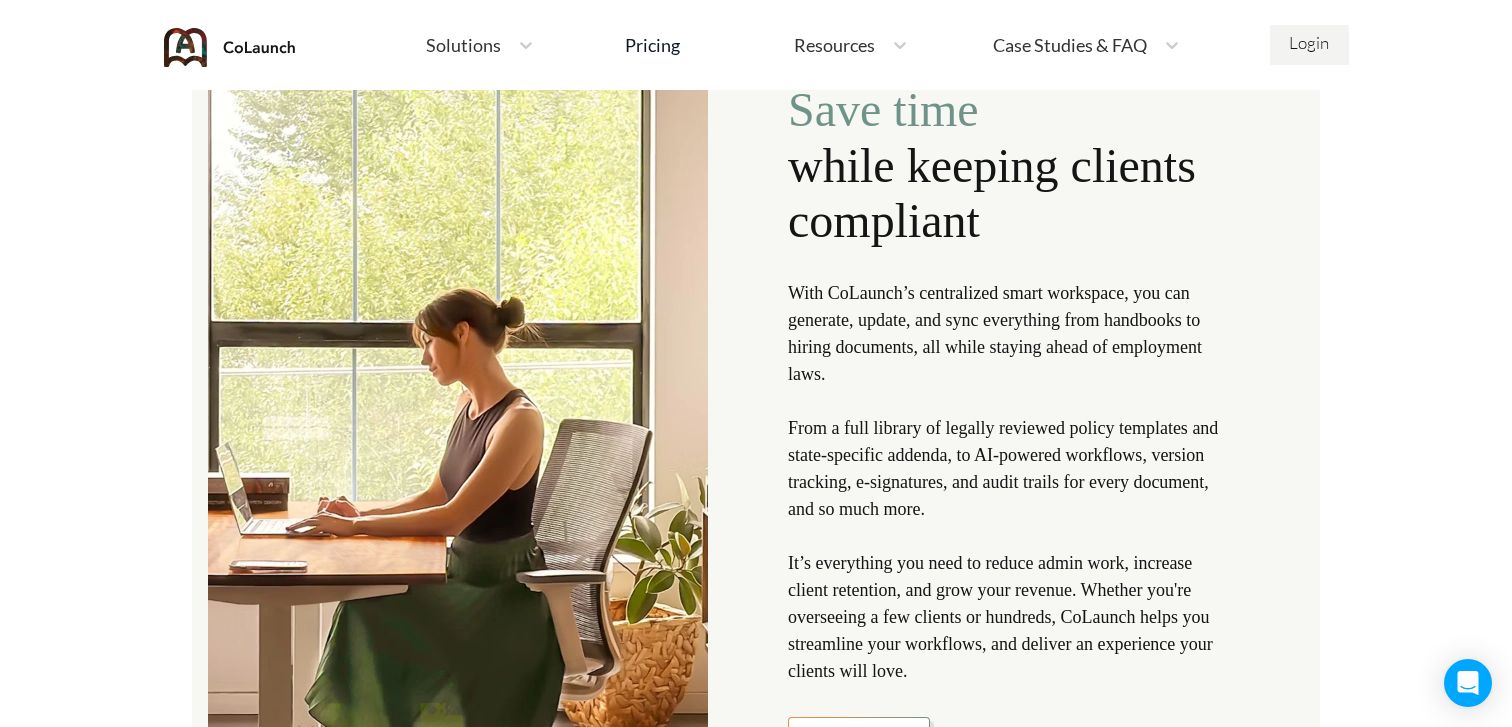 scroll, scrollTop: 2406, scrollLeft: 0, axis: vertical 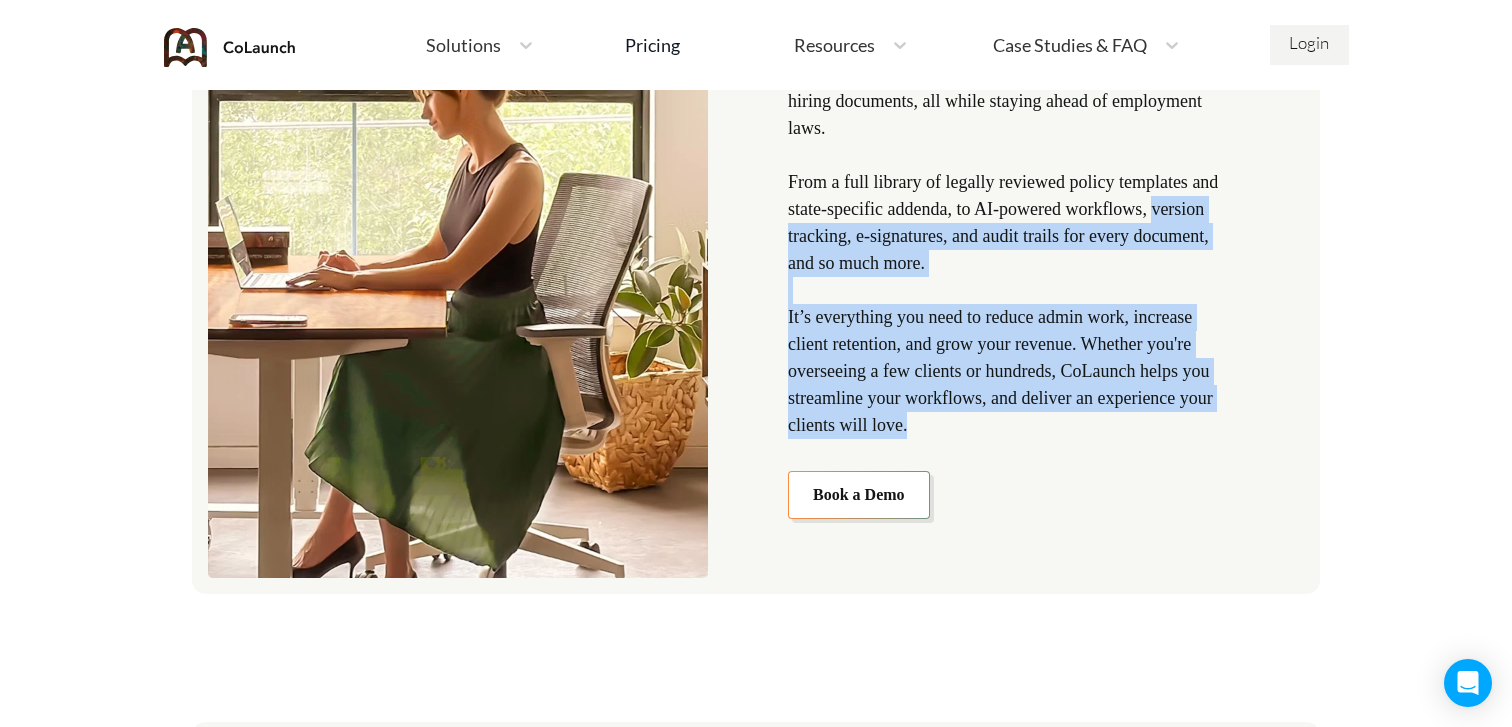 drag, startPoint x: 1080, startPoint y: 433, endPoint x: 760, endPoint y: 224, distance: 382.20544 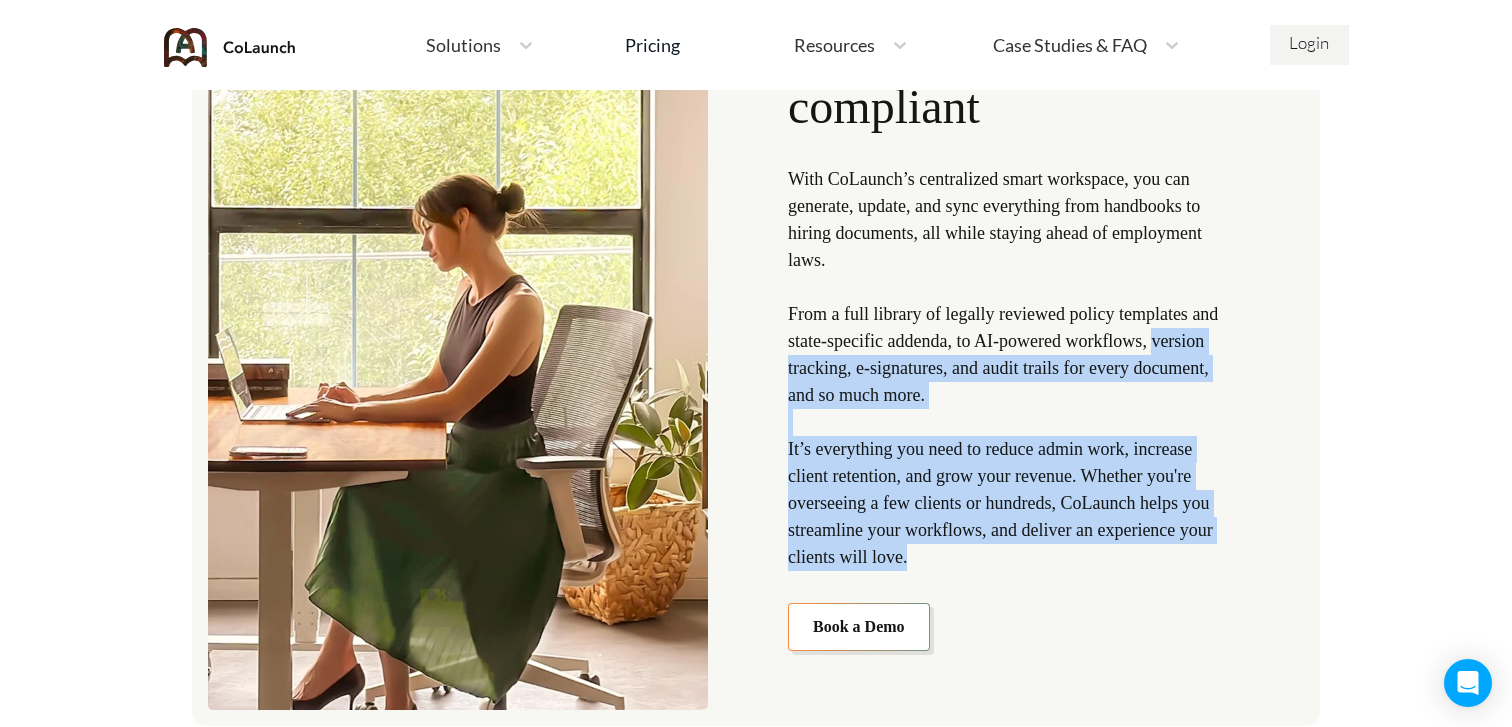 scroll, scrollTop: 2273, scrollLeft: 0, axis: vertical 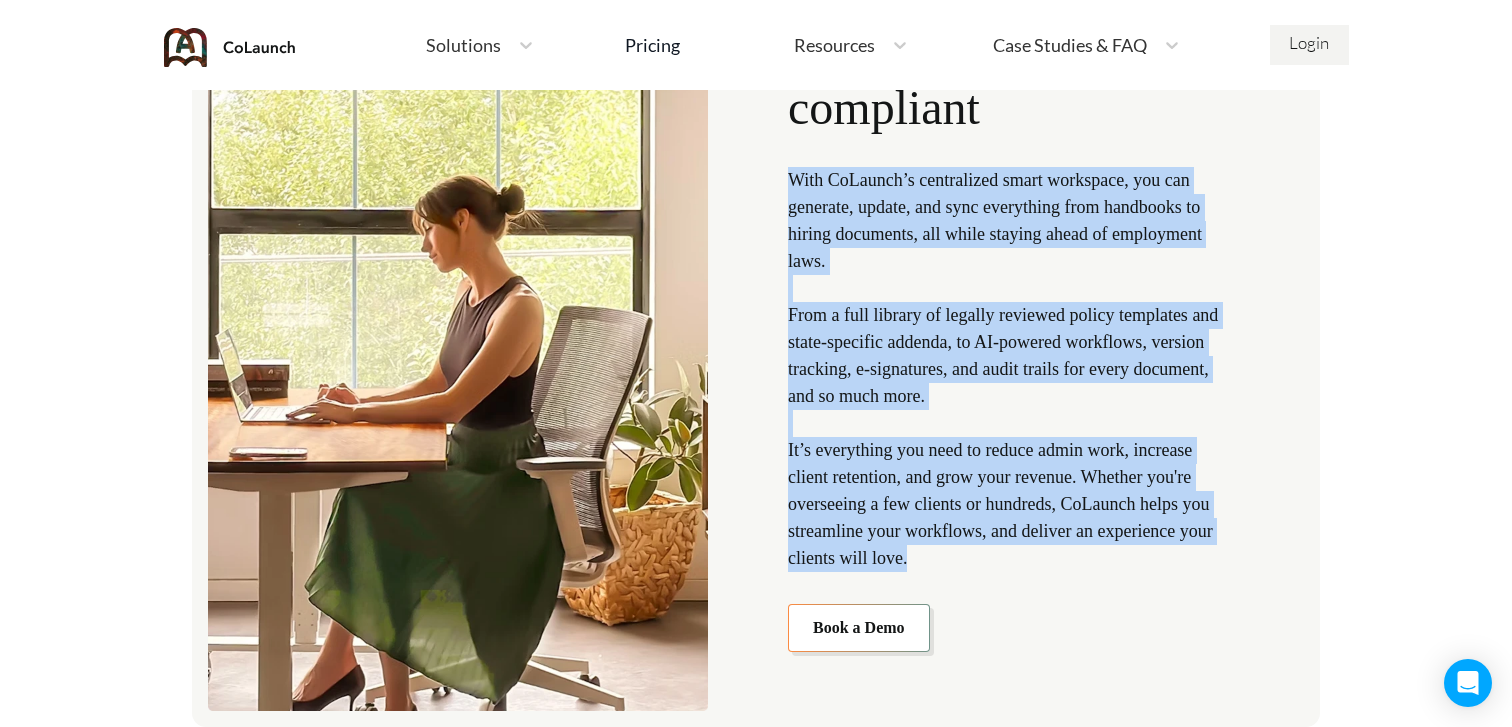 click on "With CoLaunch’s centralized smart workspace, you can generate, update, and sync everything from handbooks to hiring documents, all while staying ahead of employment laws. From a full library of legally reviewed policy templates and state-specific addenda, to AI-powered workflows, version tracking, e-signatures, and audit trails for every document, and so much more. It’s everything you need to reduce admin work, increase client retention, and grow your revenue. Whether you're overseeing a few clients or hundreds, CoLaunch helps you streamline your workflows, and deliver an experience your clients will love." at bounding box center (1010, 369) 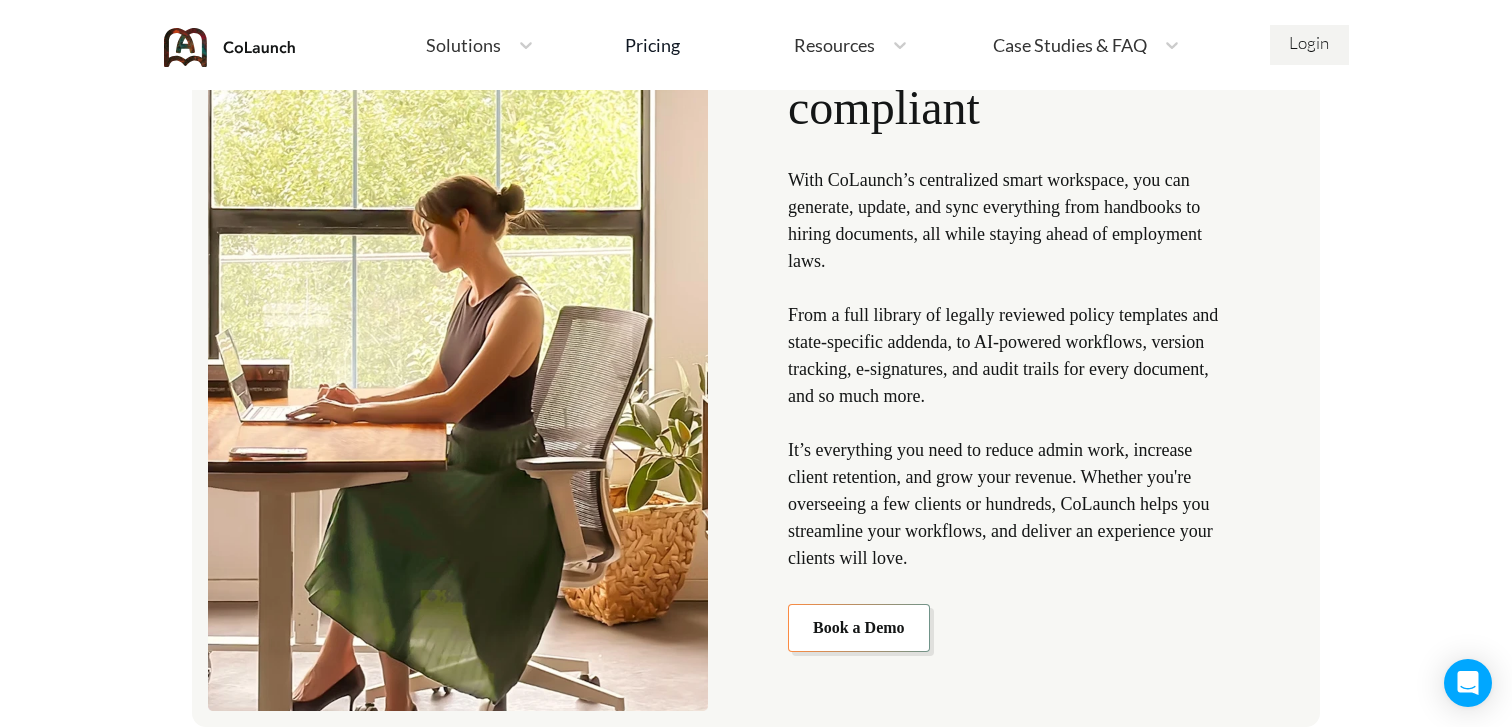 click on "With CoLaunch’s centralized smart workspace, you can generate, update, and sync everything from handbooks to hiring documents, all while staying ahead of employment laws. From a full library of legally reviewed policy templates and state-specific addenda, to AI-powered workflows, version tracking, e-signatures, and audit trails for every document, and so much more. It’s everything you need to reduce admin work, increase client retention, and grow your revenue. Whether you're overseeing a few clients or hundreds, CoLaunch helps you streamline your workflows, and deliver an experience your clients will love." at bounding box center (1010, 369) 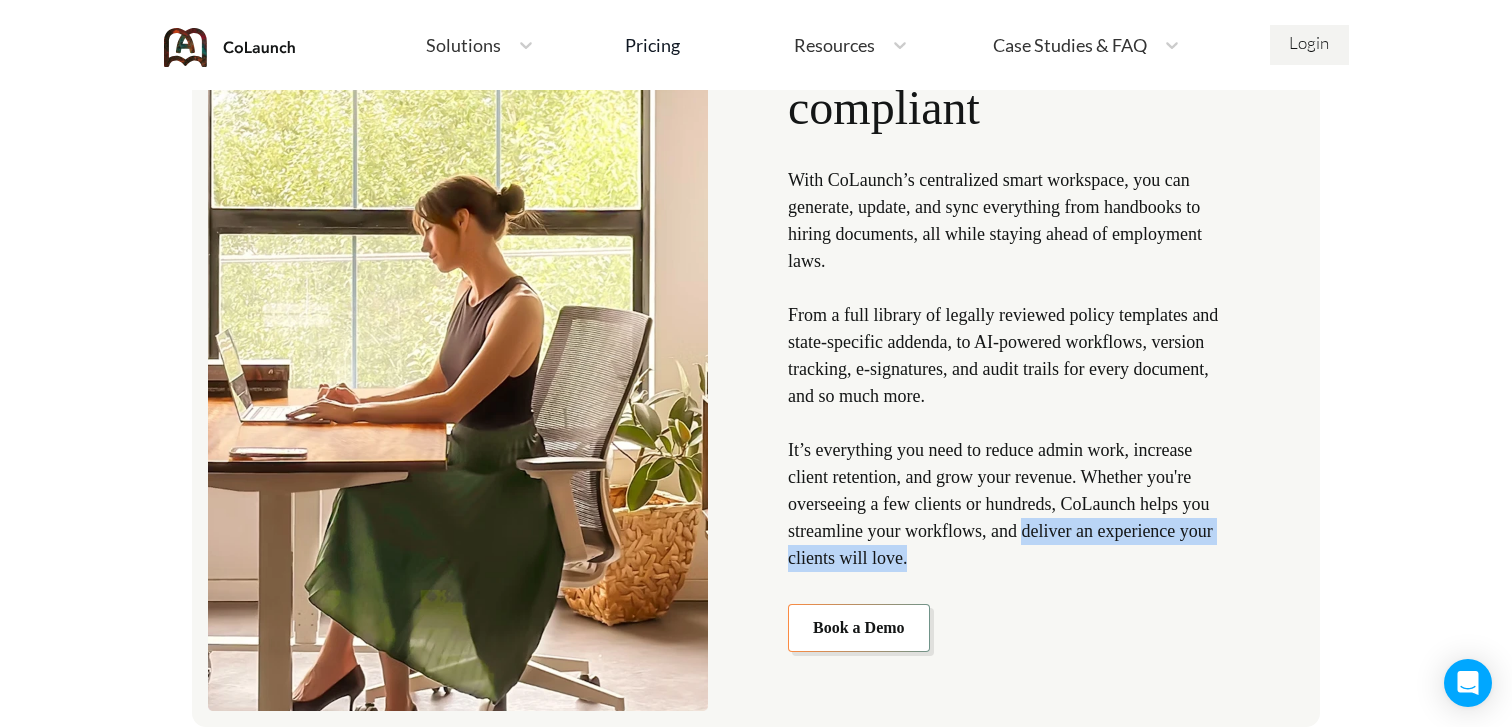 drag, startPoint x: 1112, startPoint y: 550, endPoint x: 1119, endPoint y: 535, distance: 16.552946 